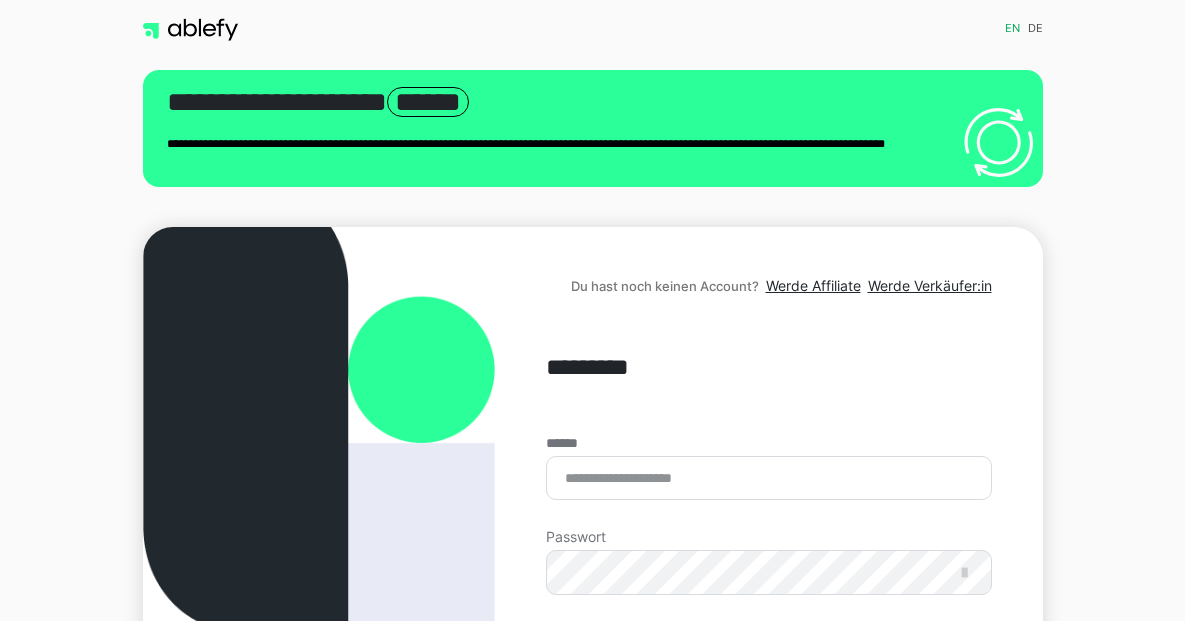 scroll, scrollTop: 0, scrollLeft: 0, axis: both 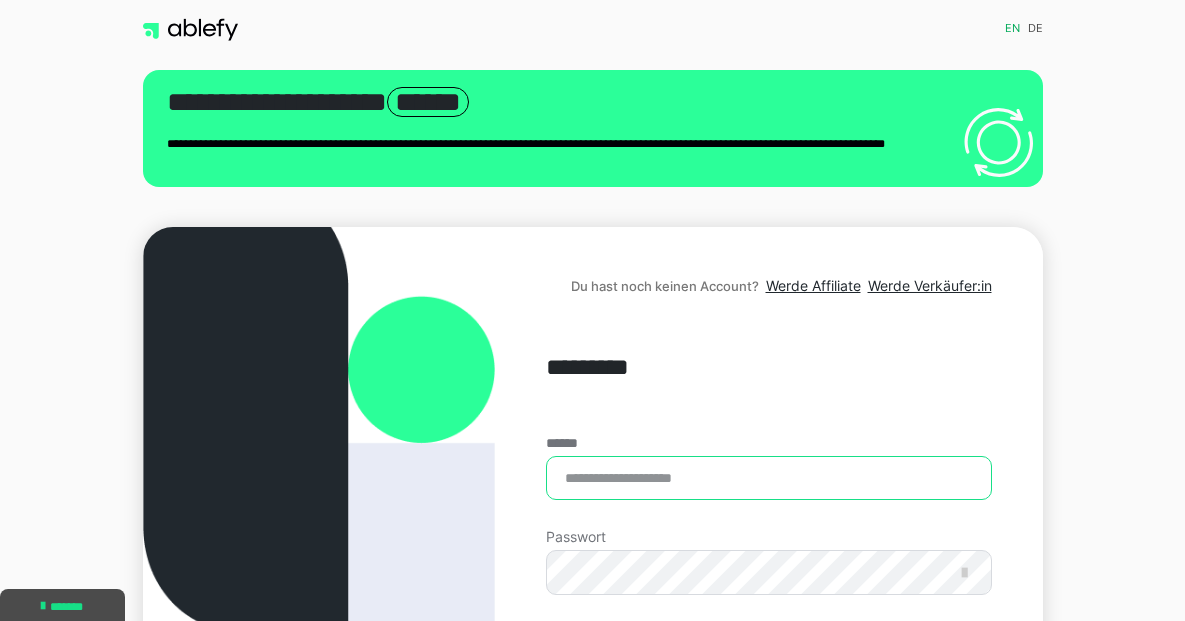type on "**********" 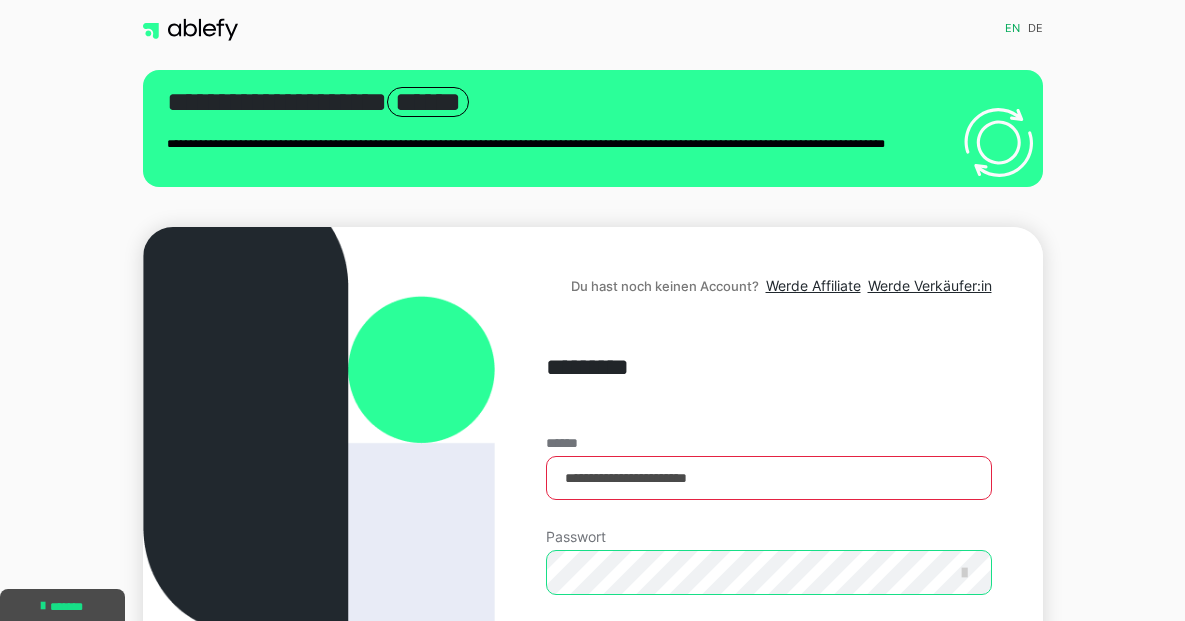 click on "Einloggen" at bounding box center [768, 721] 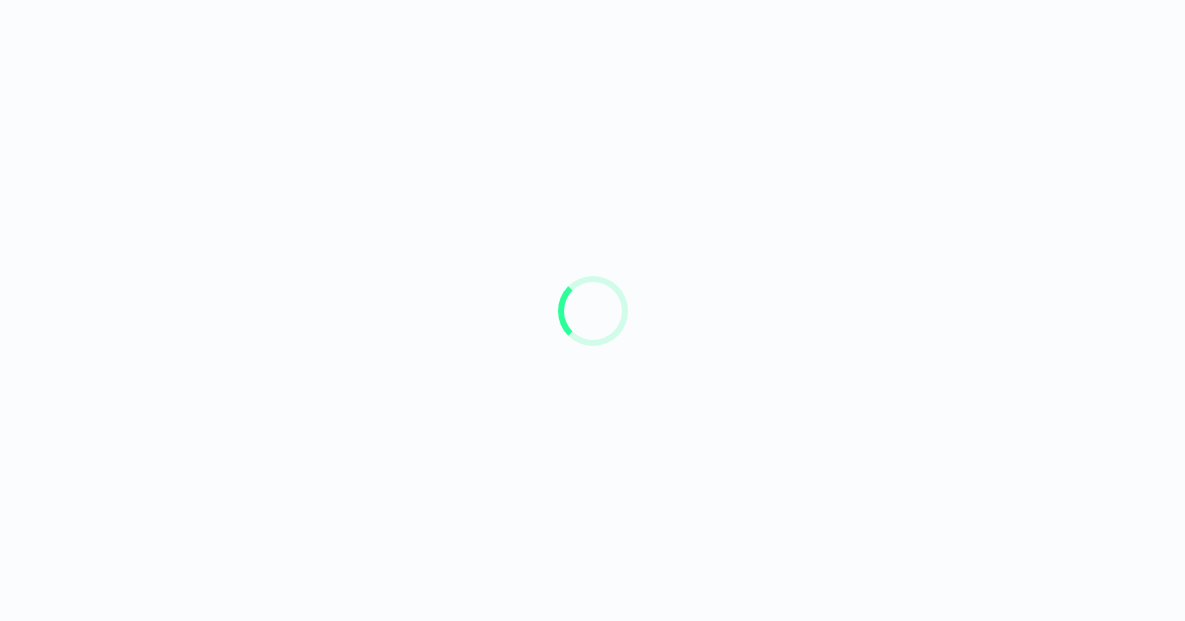scroll, scrollTop: 0, scrollLeft: 0, axis: both 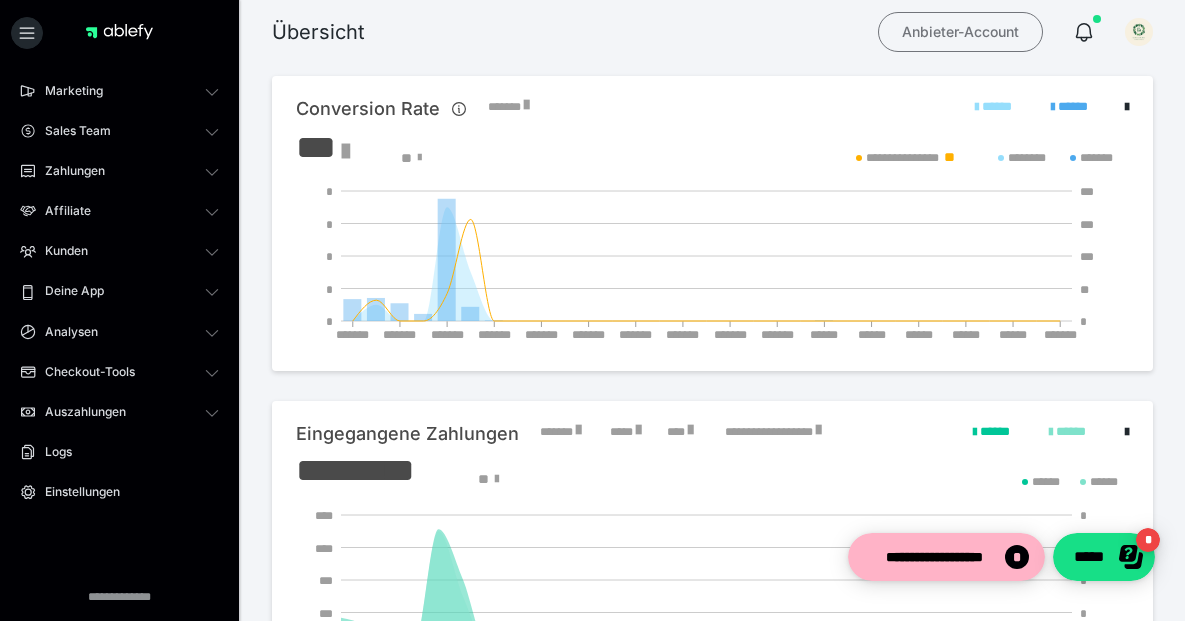 click on "Anbieter-Account" at bounding box center [960, 32] 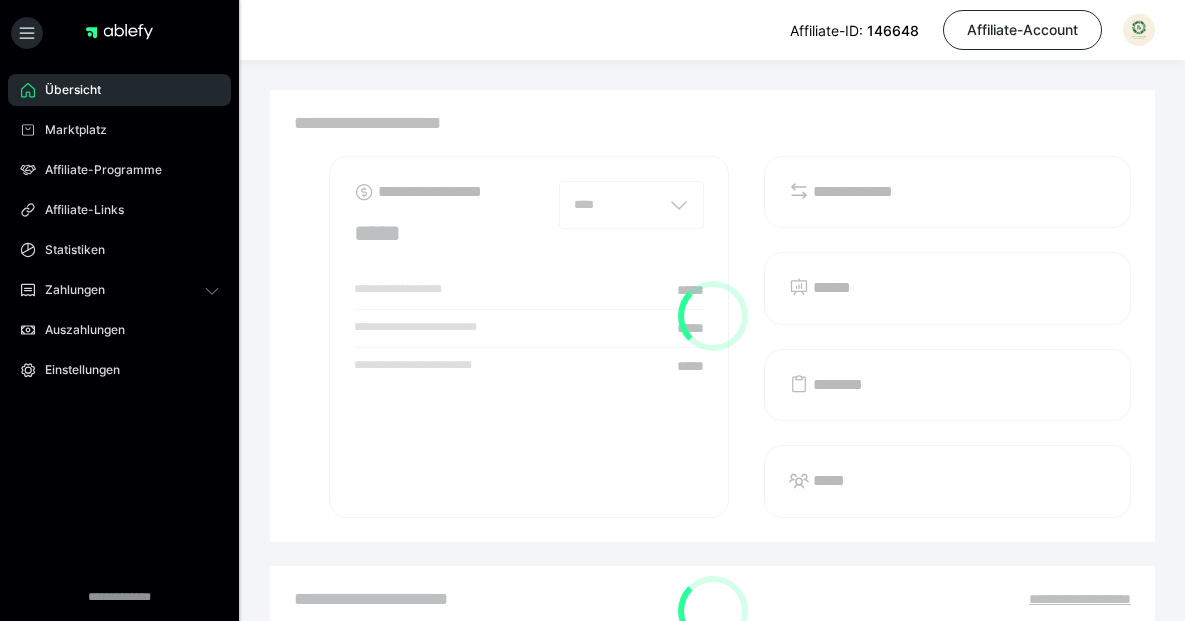 scroll, scrollTop: 0, scrollLeft: 0, axis: both 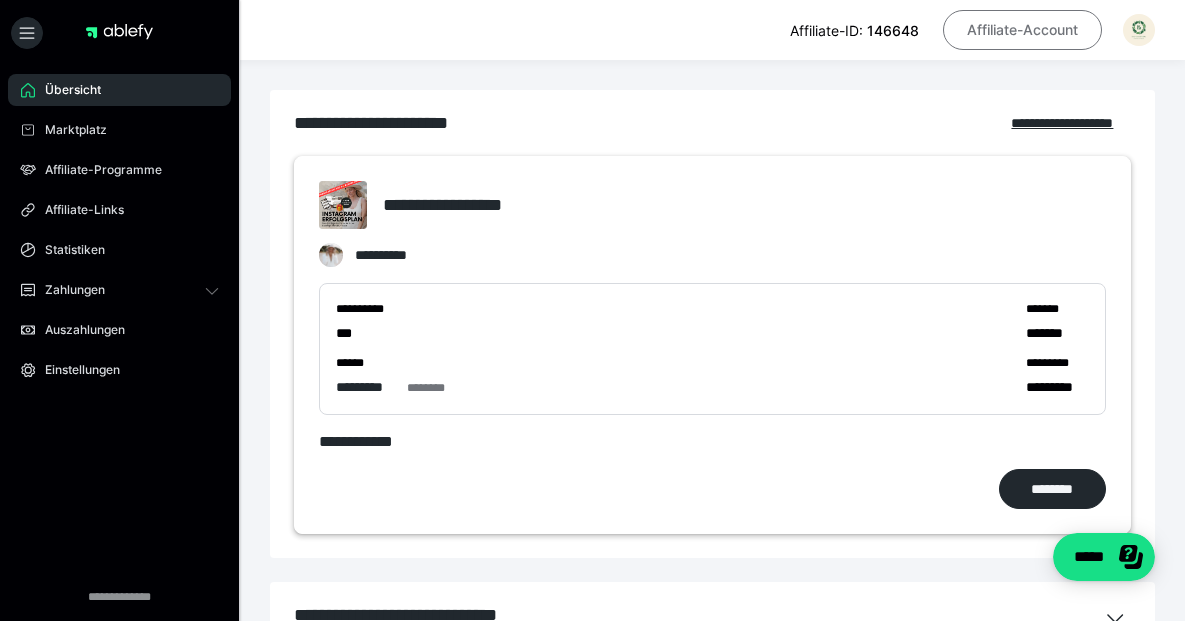 click on "Affiliate-Account" at bounding box center [1022, 30] 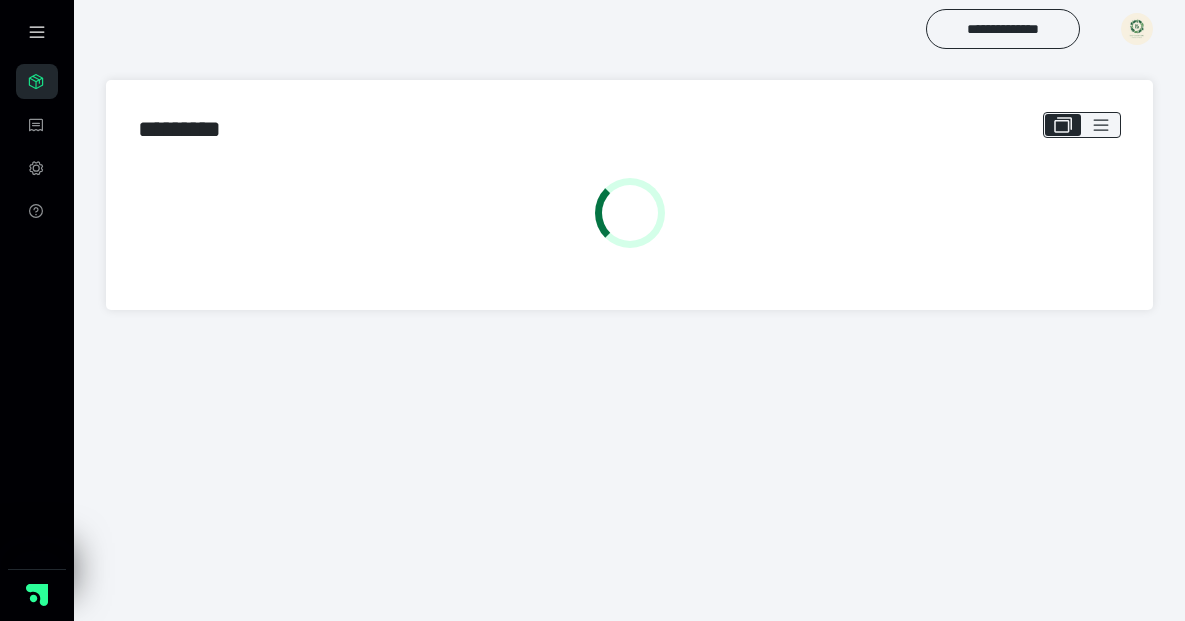 scroll, scrollTop: 0, scrollLeft: 0, axis: both 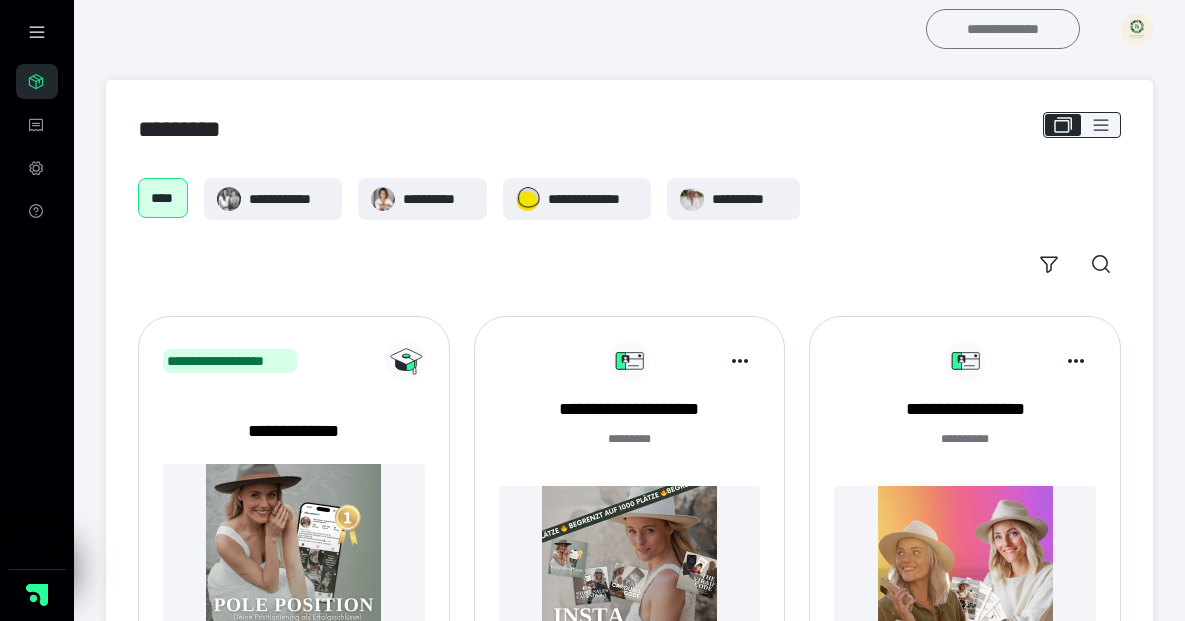 click on "**********" at bounding box center (1003, 29) 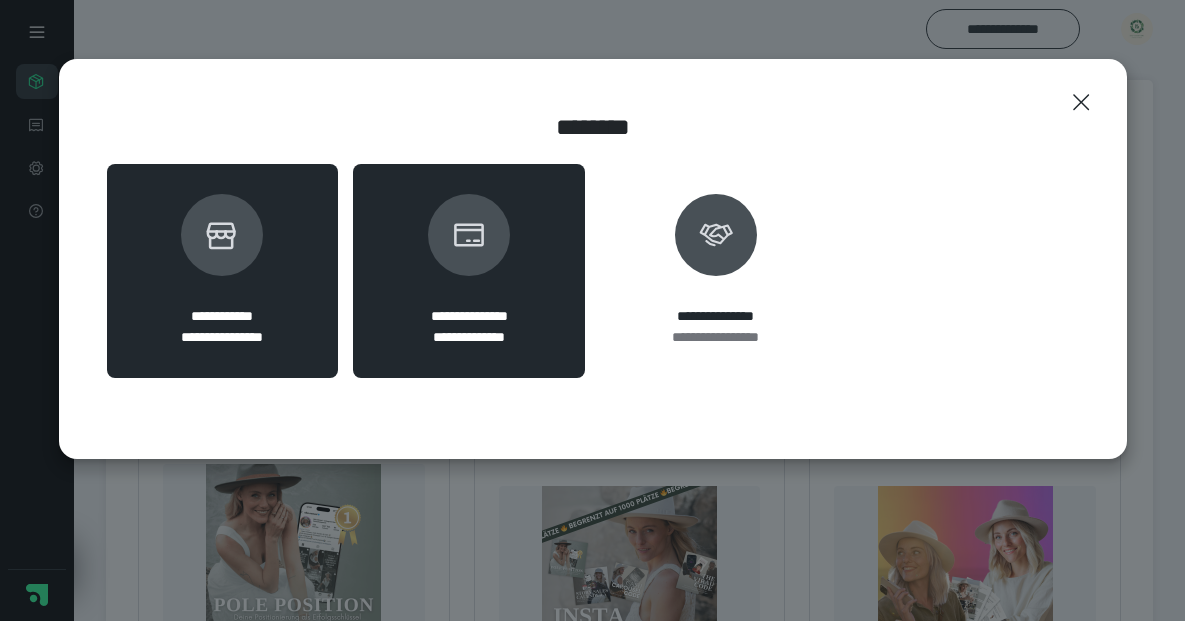 click at bounding box center (222, 235) 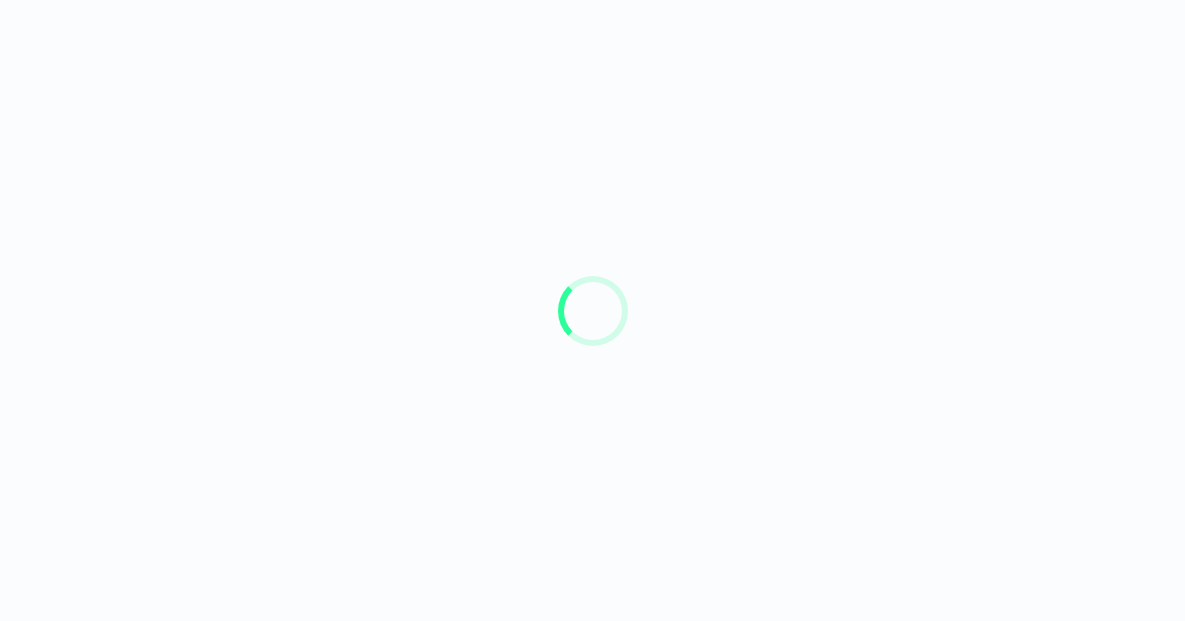 scroll, scrollTop: 0, scrollLeft: 0, axis: both 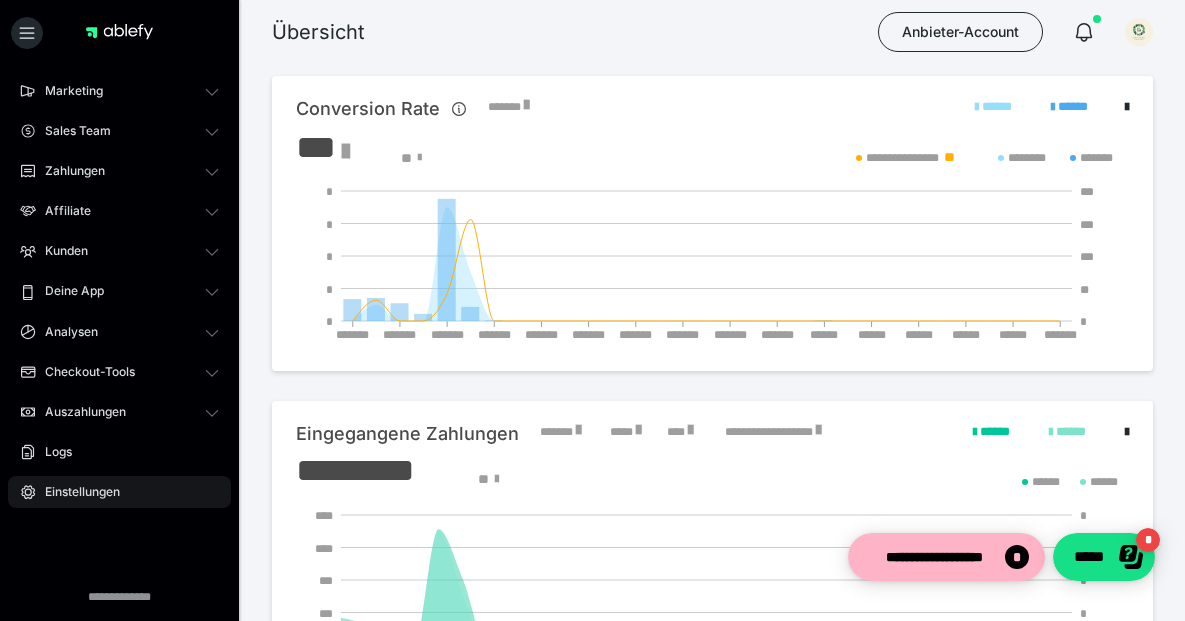 click on "Einstellungen" at bounding box center (75, 492) 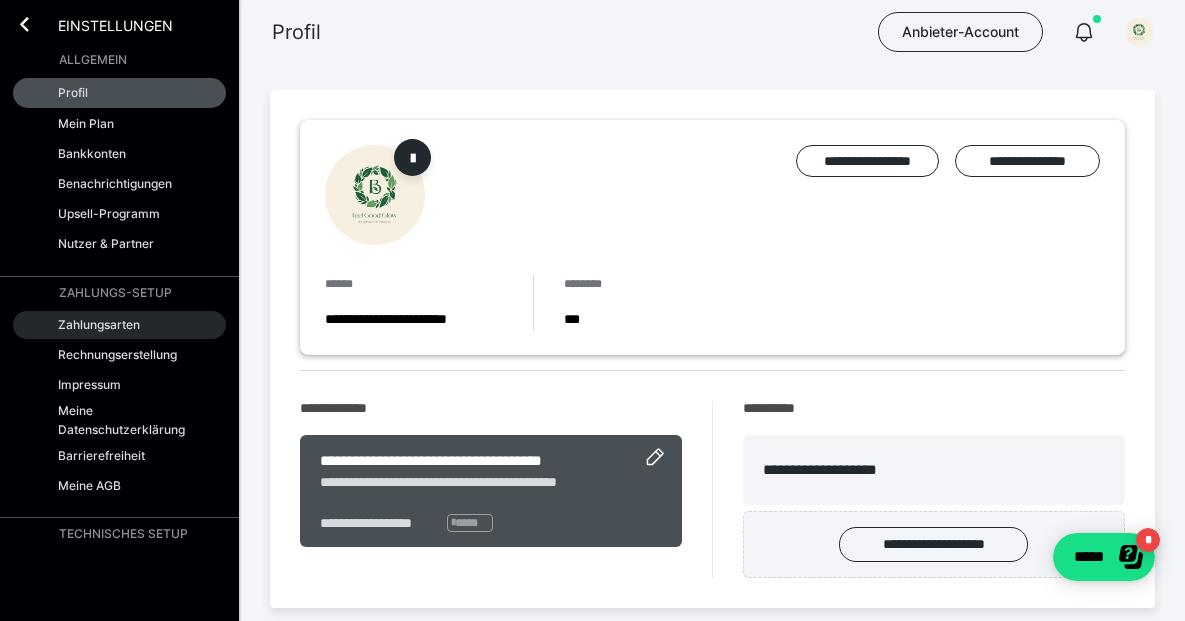 click on "Zahlungsarten" at bounding box center (99, 324) 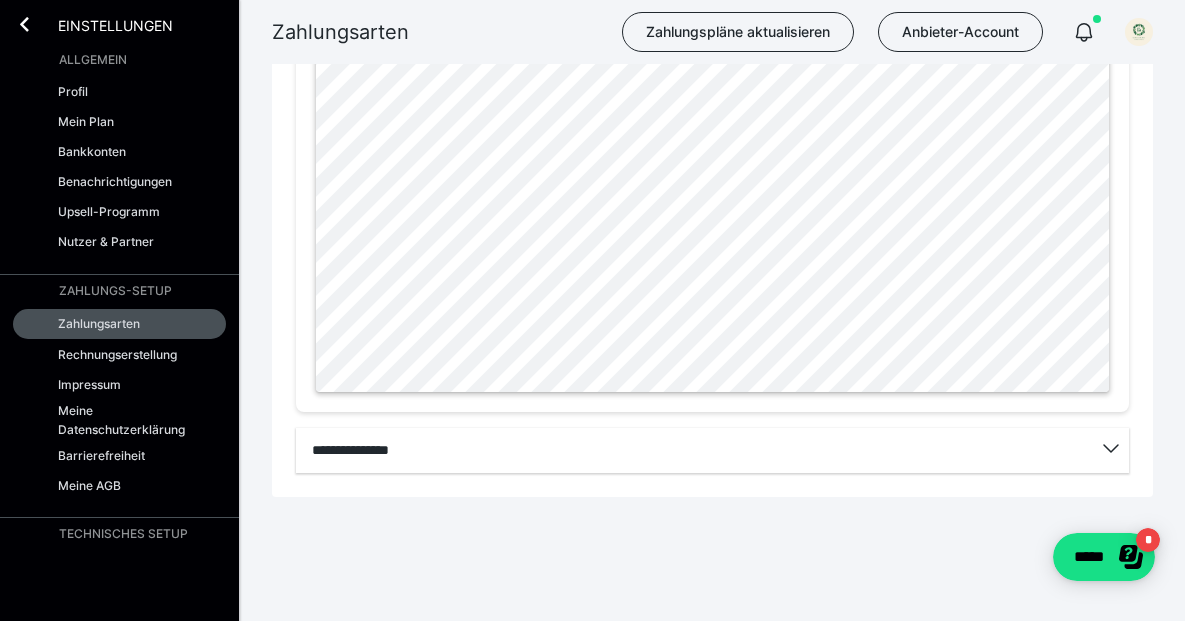 scroll, scrollTop: 1237, scrollLeft: 0, axis: vertical 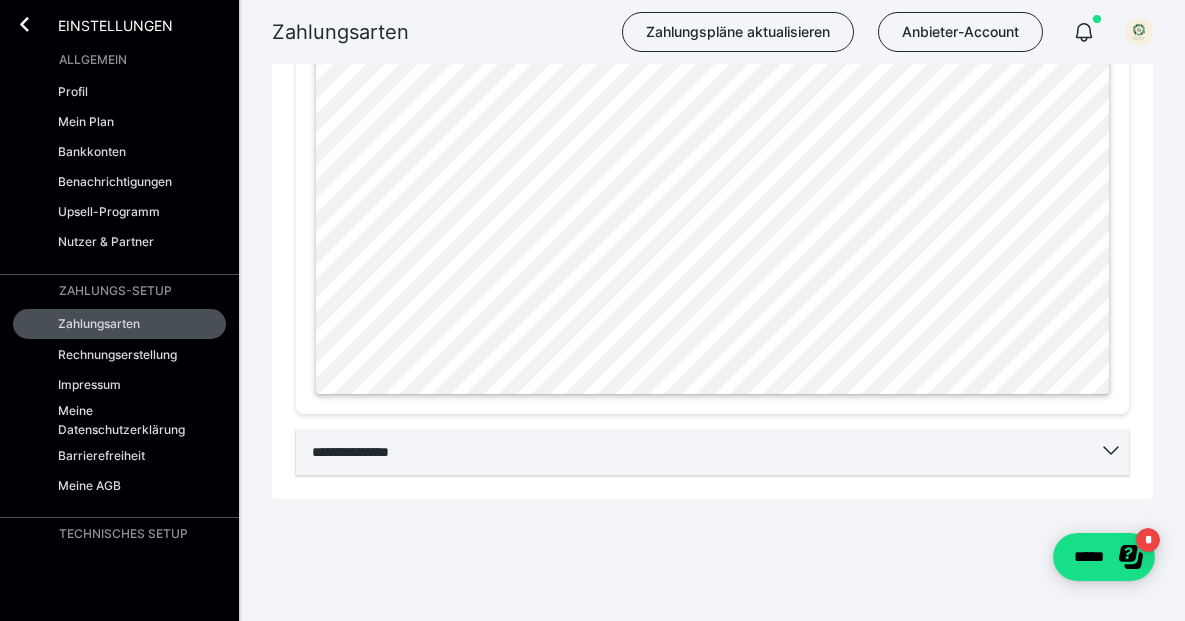 click 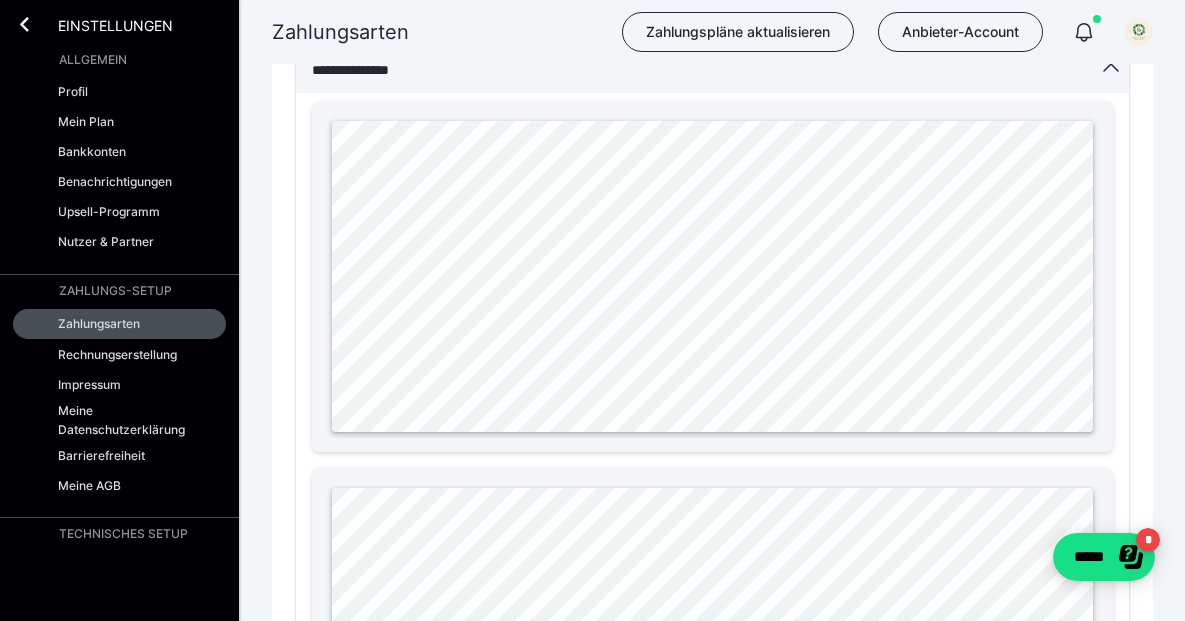 scroll, scrollTop: 1602, scrollLeft: 0, axis: vertical 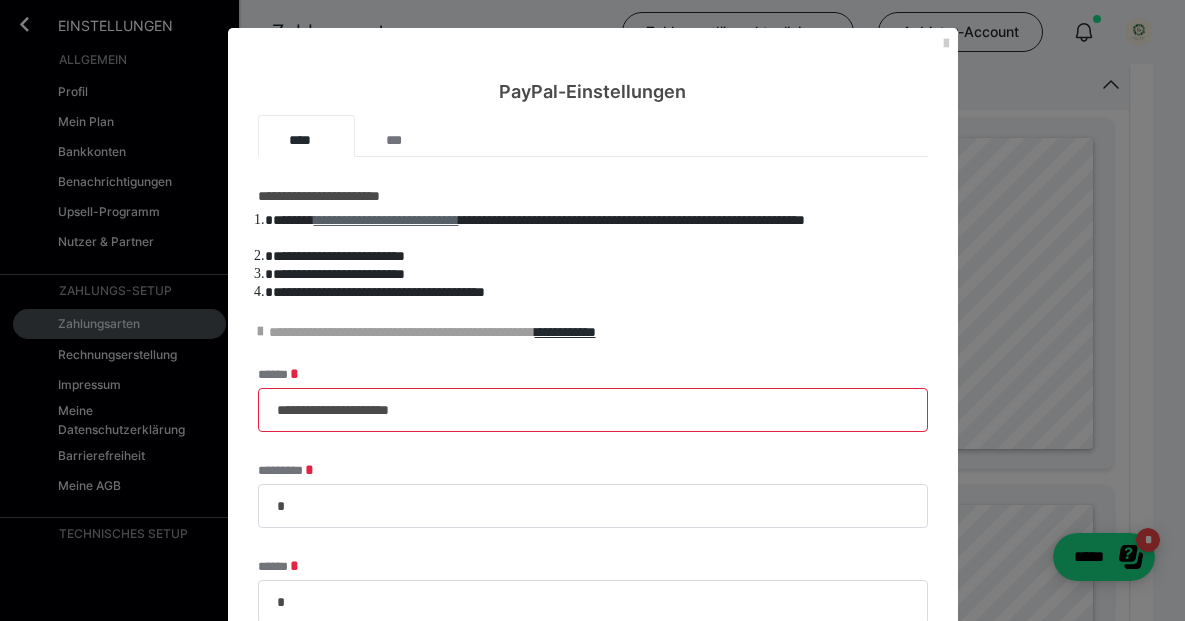 click on "**********" at bounding box center (386, 220) 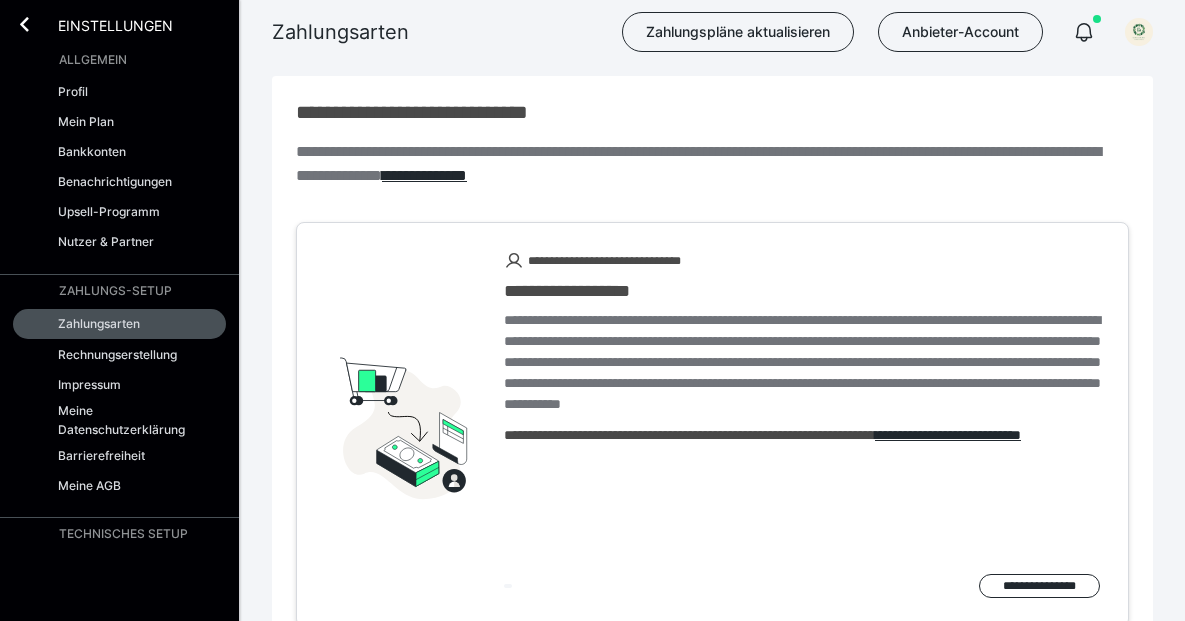 scroll, scrollTop: 0, scrollLeft: 0, axis: both 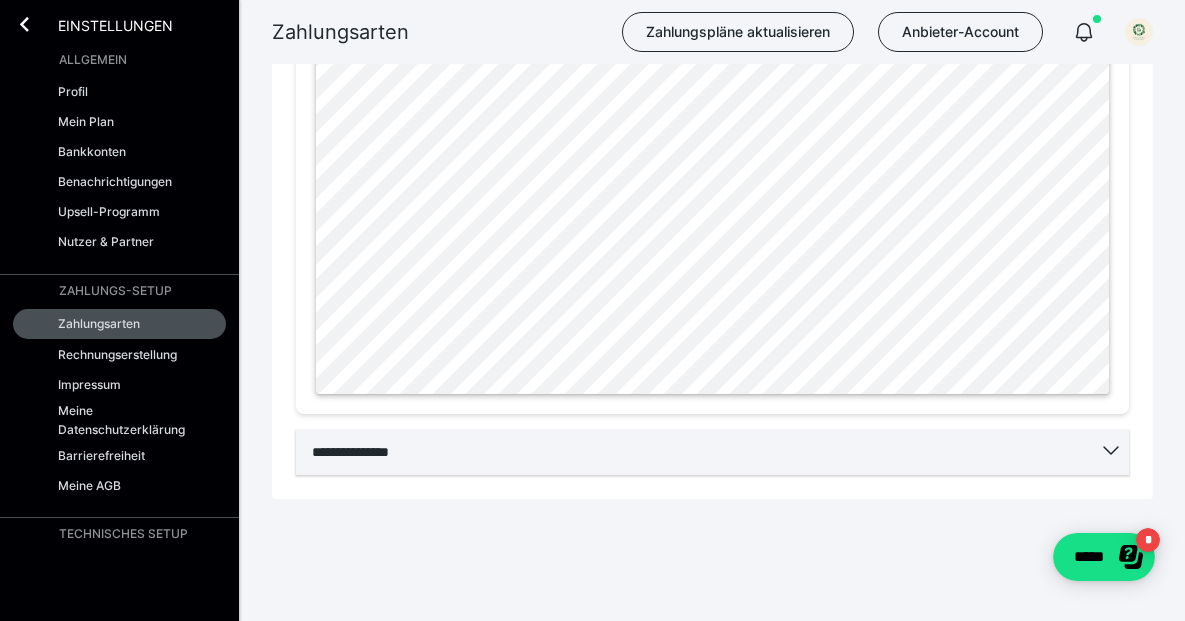 click on "**********" at bounding box center (712, 452) 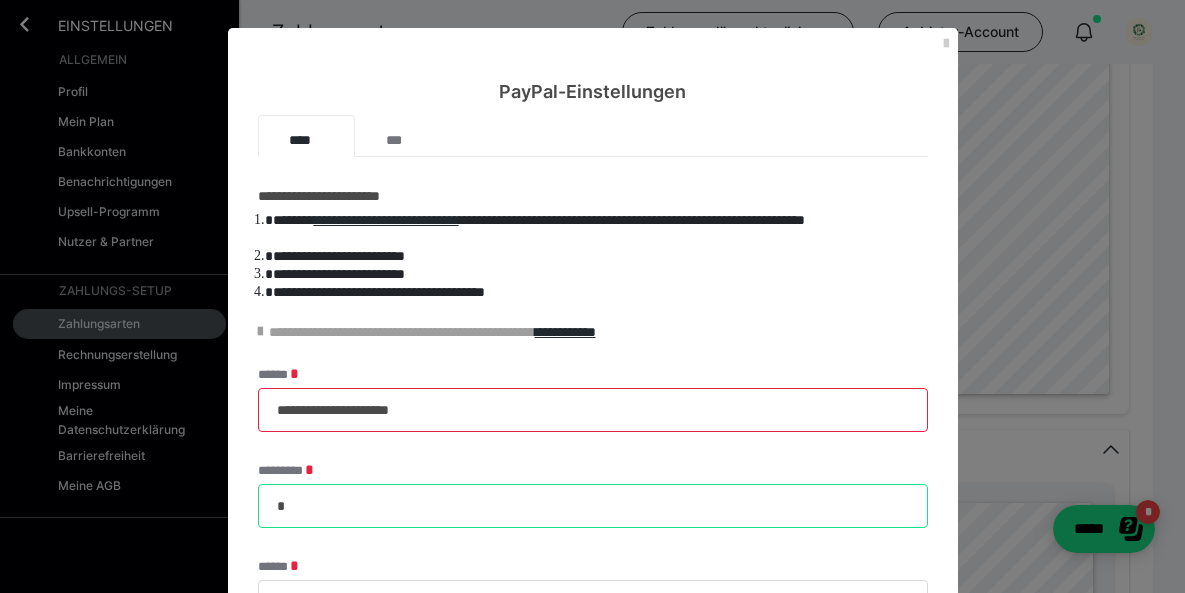 click on "*" at bounding box center (593, 506) 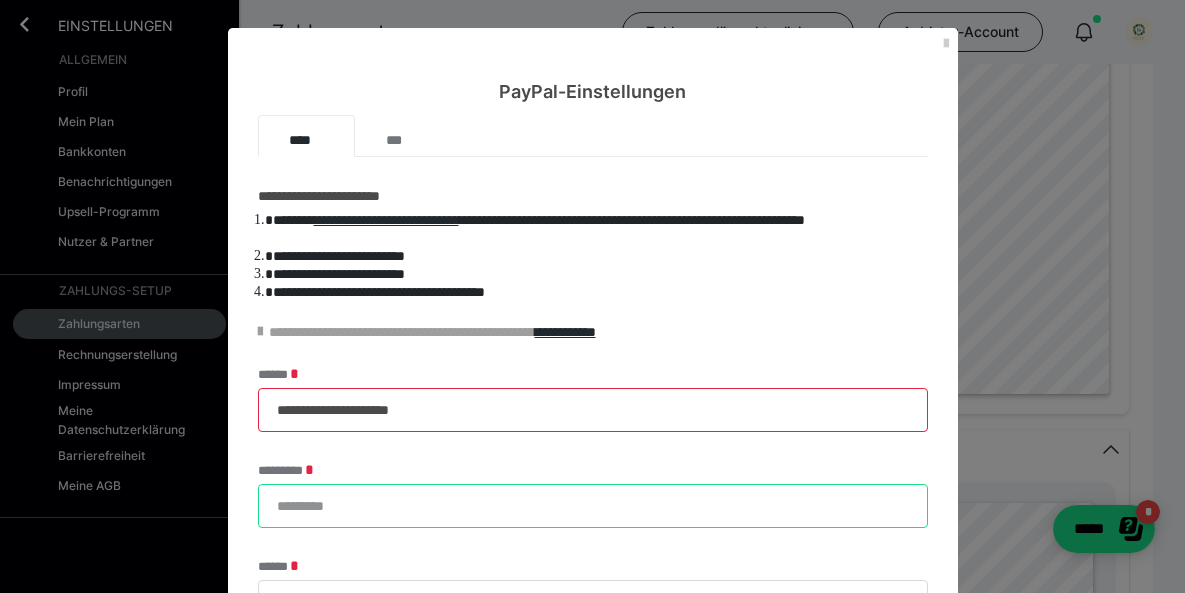 click on "*********" at bounding box center (593, 506) 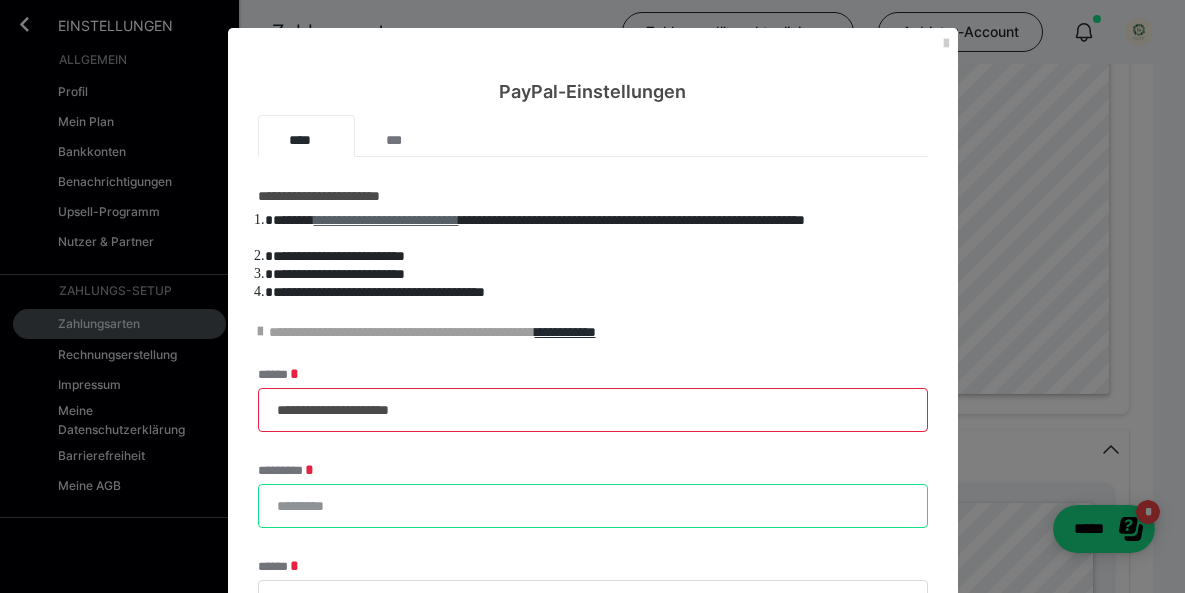 type 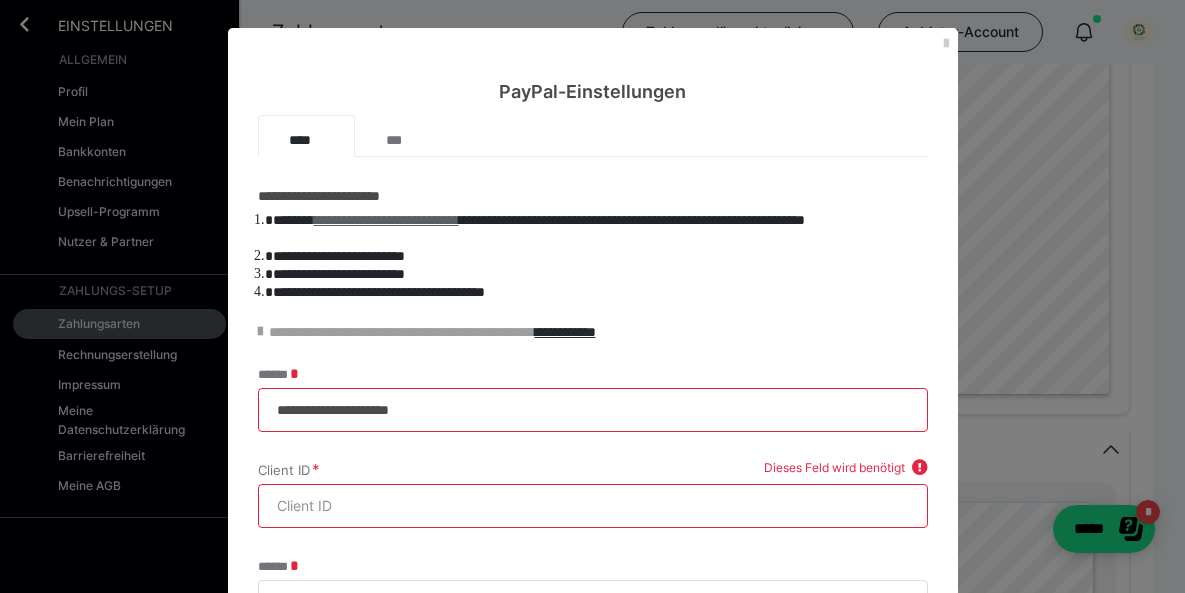 click on "**********" at bounding box center [386, 220] 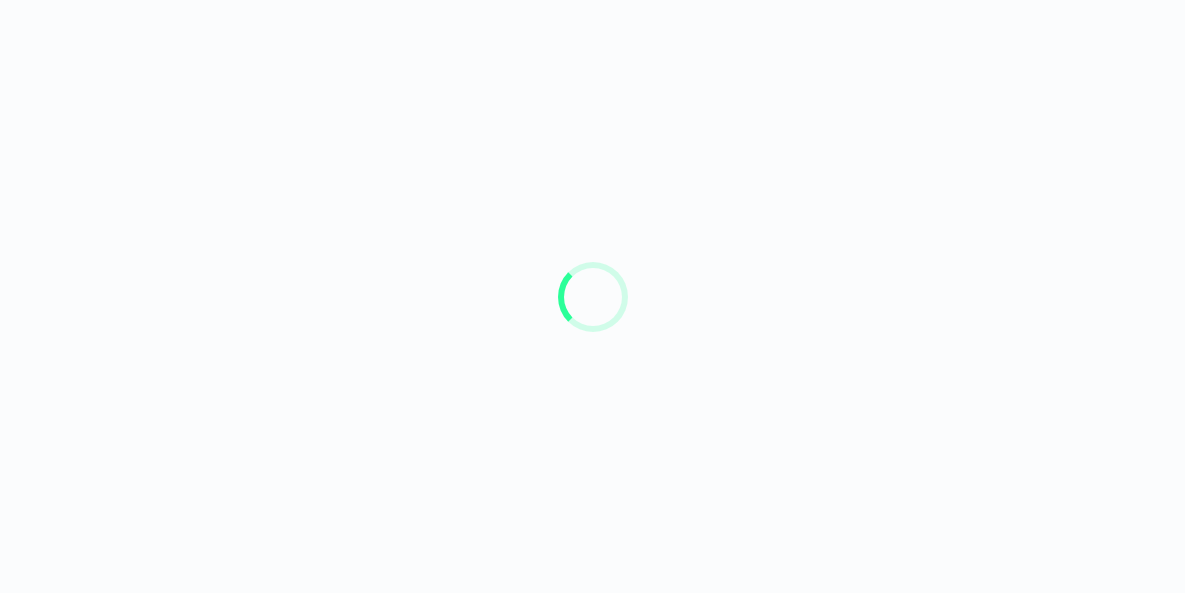 scroll, scrollTop: 0, scrollLeft: 0, axis: both 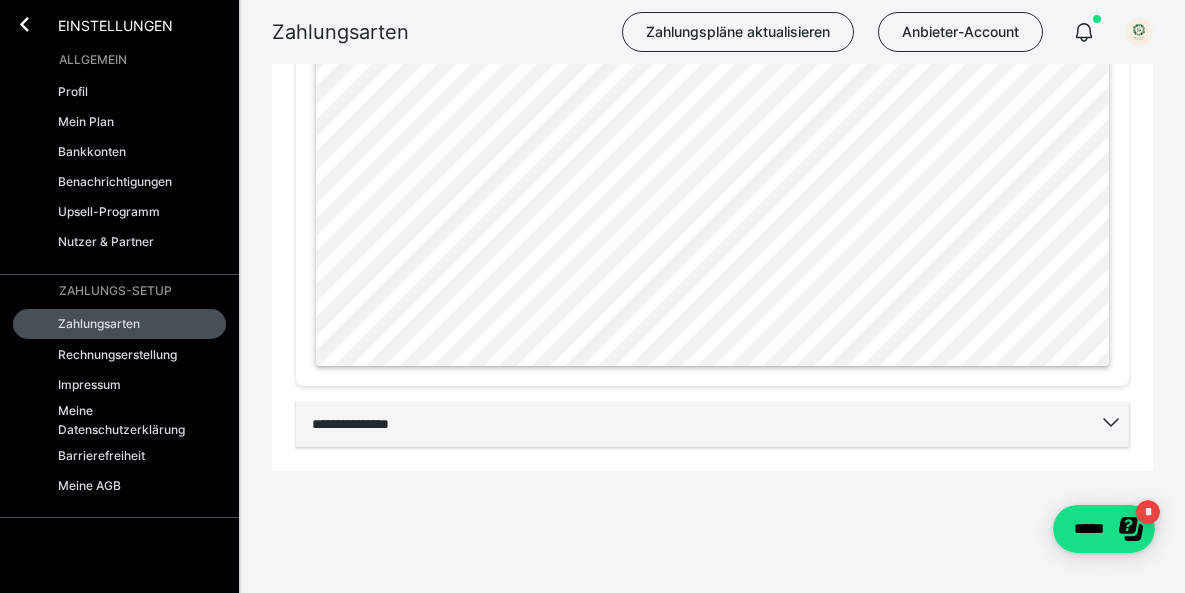 click 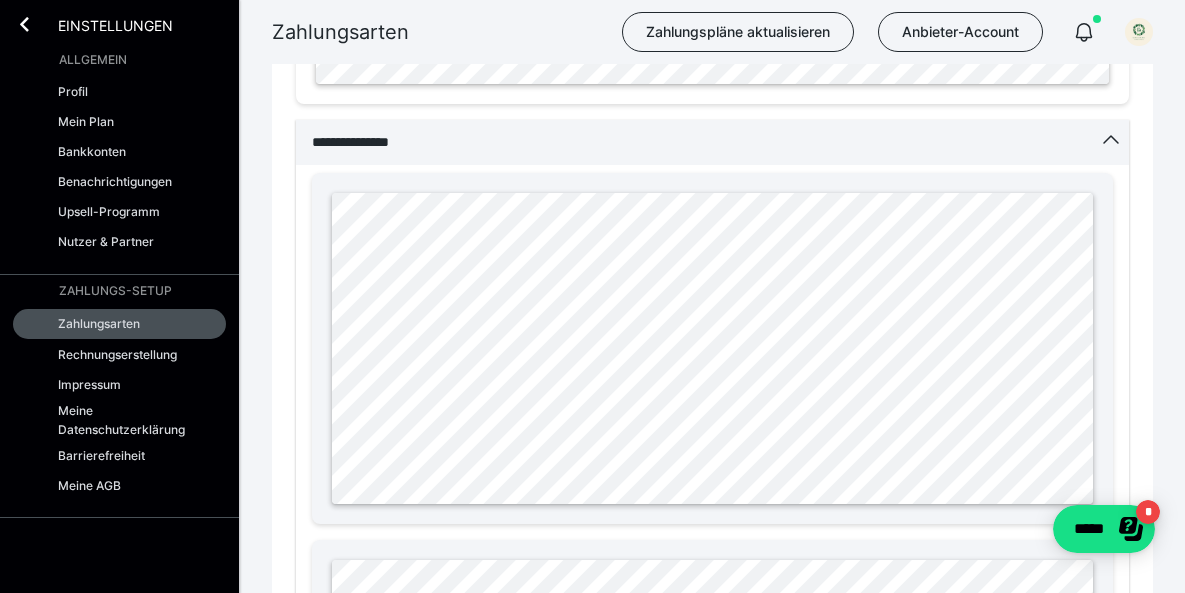 scroll, scrollTop: 1492, scrollLeft: 0, axis: vertical 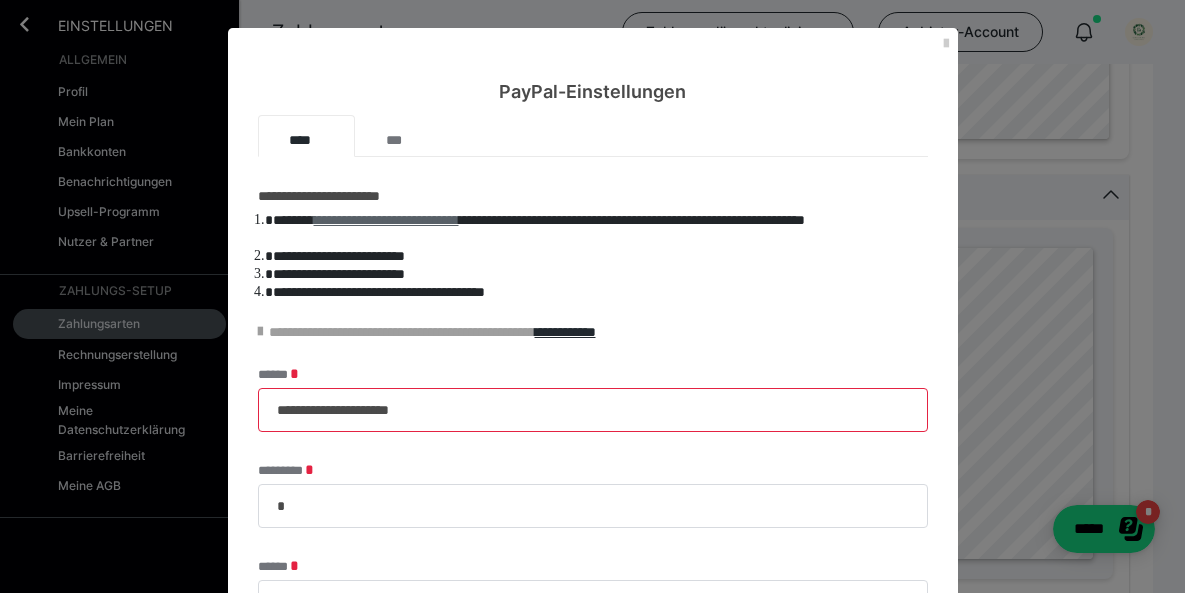 click on "**********" at bounding box center [386, 220] 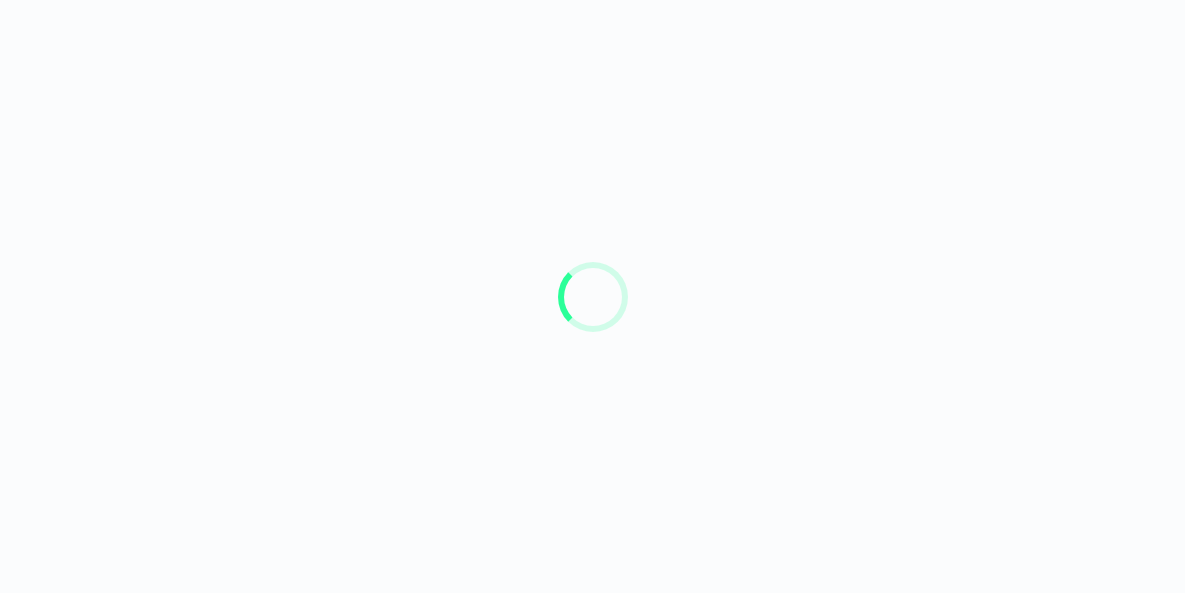 scroll, scrollTop: 0, scrollLeft: 0, axis: both 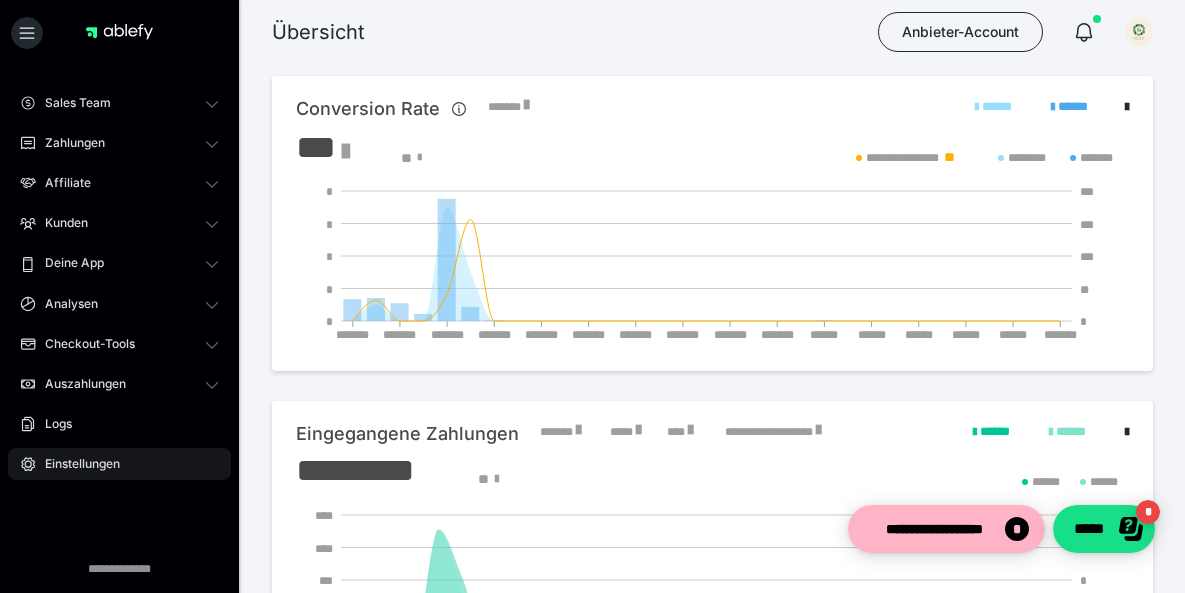 click on "Einstellungen" at bounding box center (75, 464) 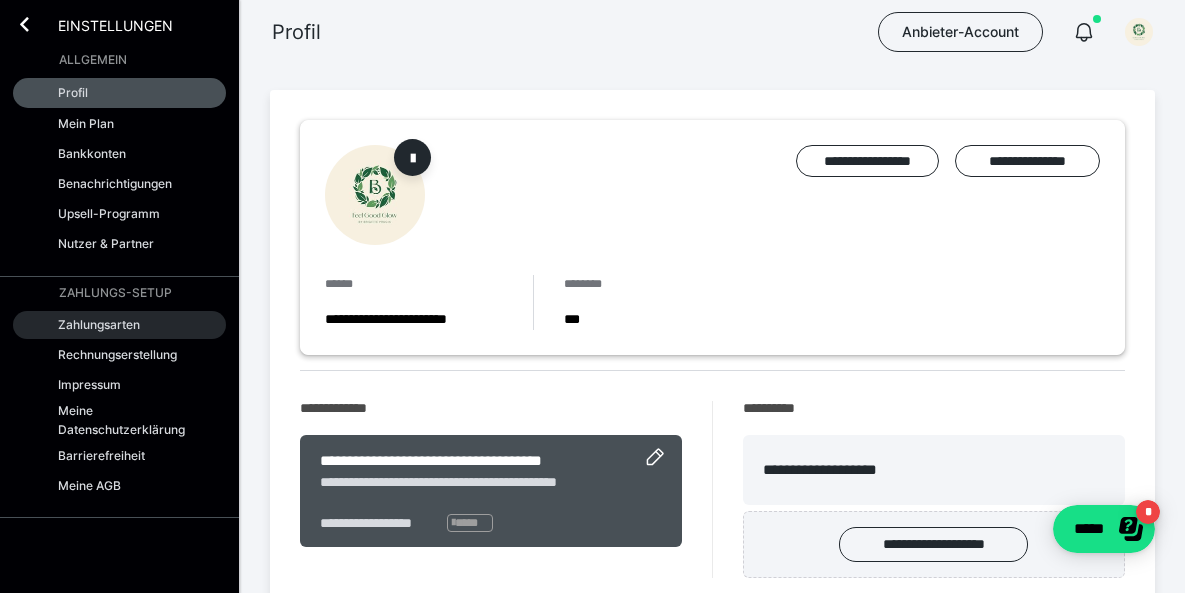 click on "Zahlungsarten" at bounding box center [99, 324] 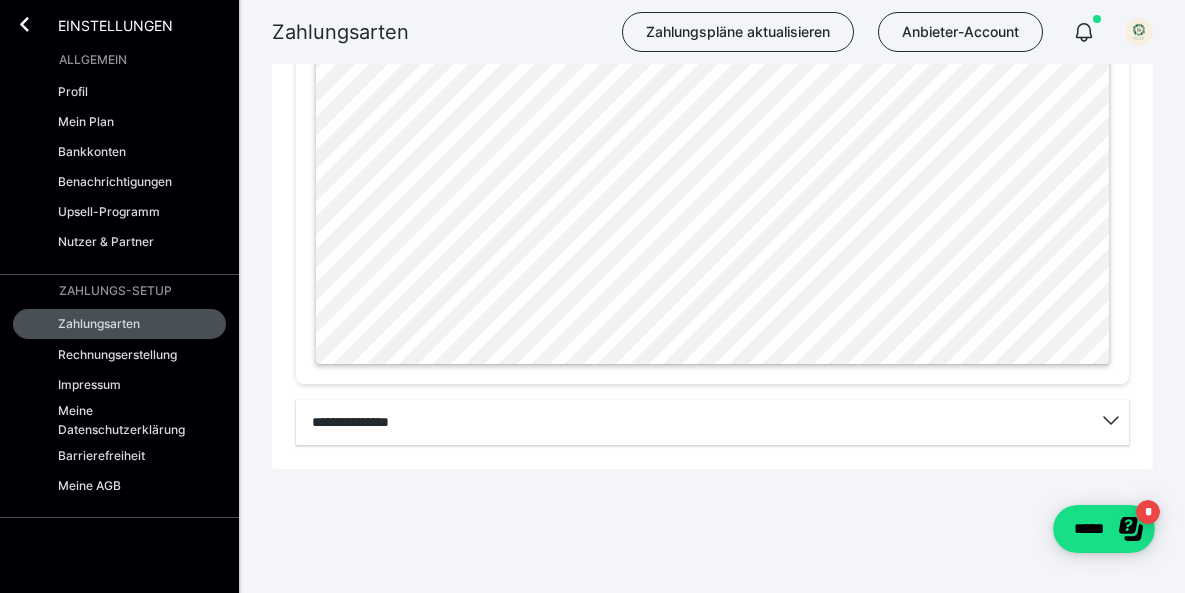 scroll, scrollTop: 1265, scrollLeft: 0, axis: vertical 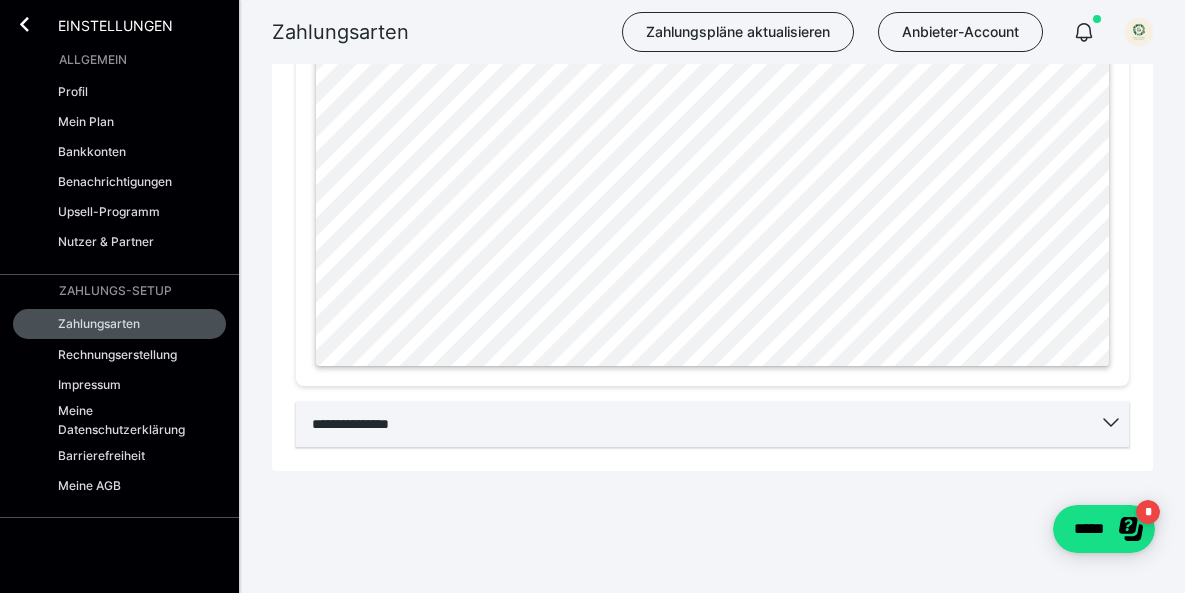 click 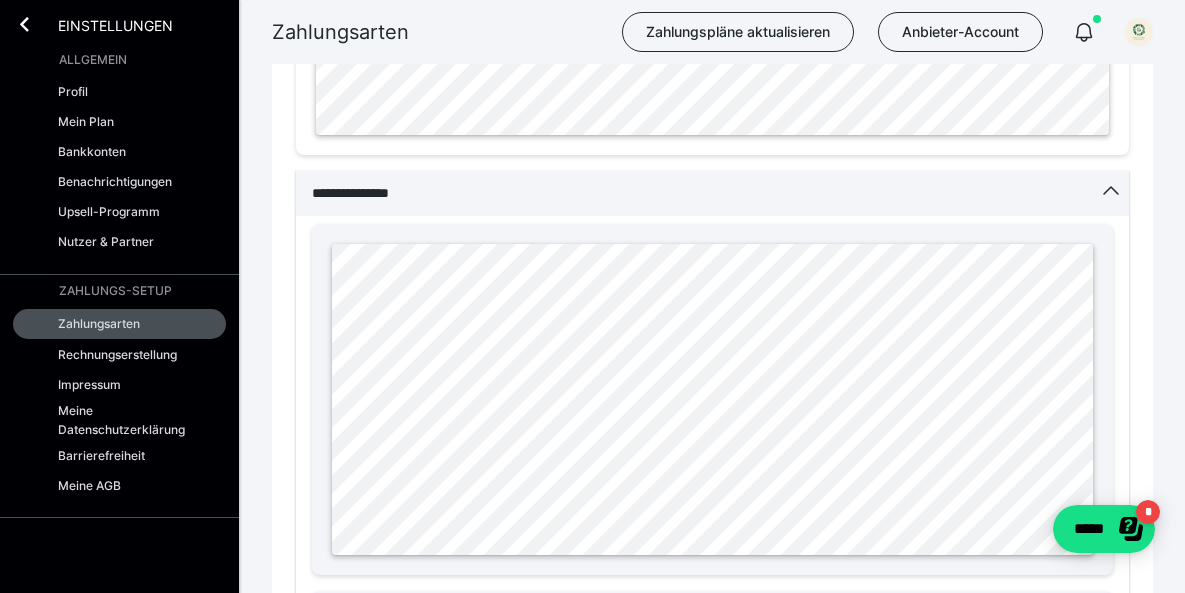 scroll, scrollTop: 1514, scrollLeft: 0, axis: vertical 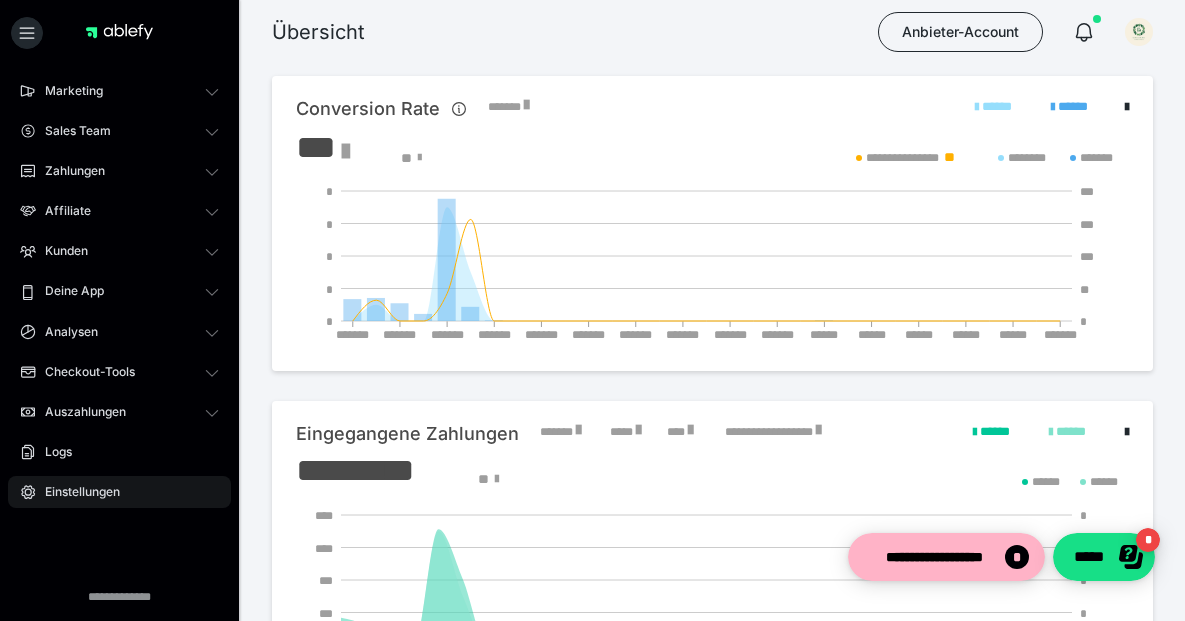 click on "Einstellungen" at bounding box center [75, 492] 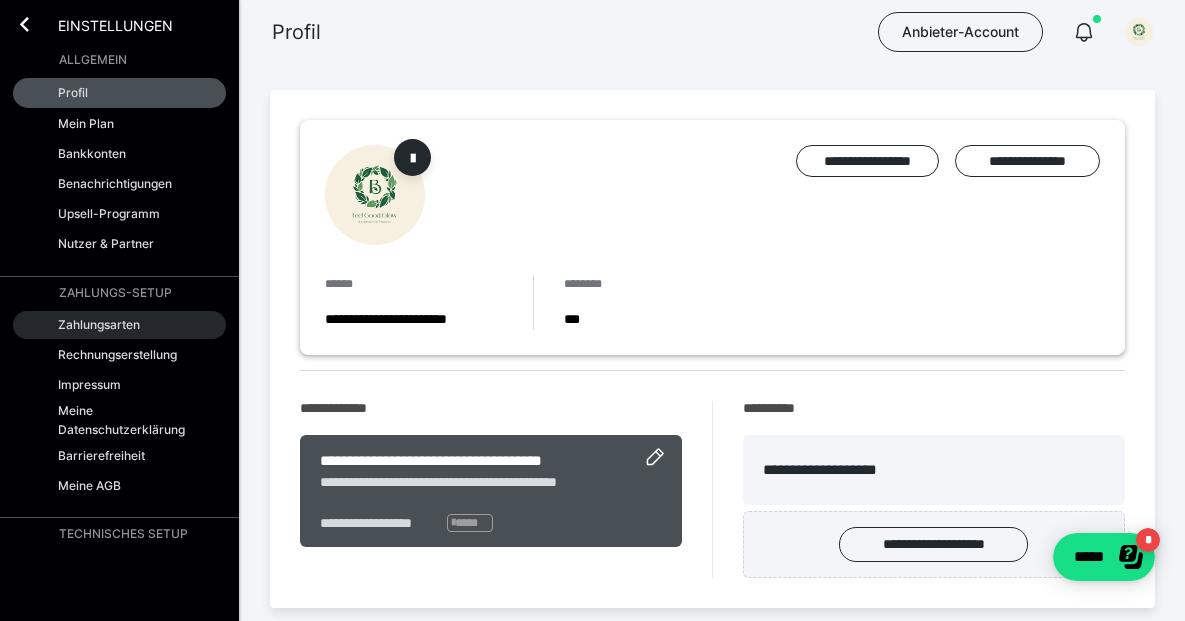 click on "Zahlungsarten" at bounding box center (119, 325) 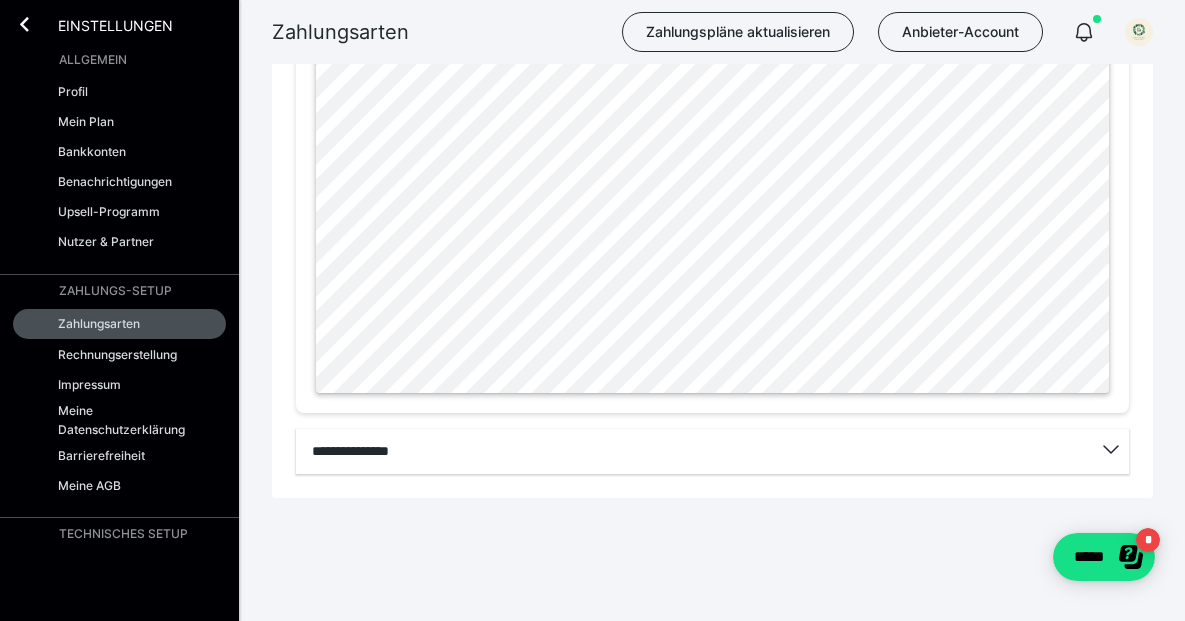 scroll, scrollTop: 1237, scrollLeft: 0, axis: vertical 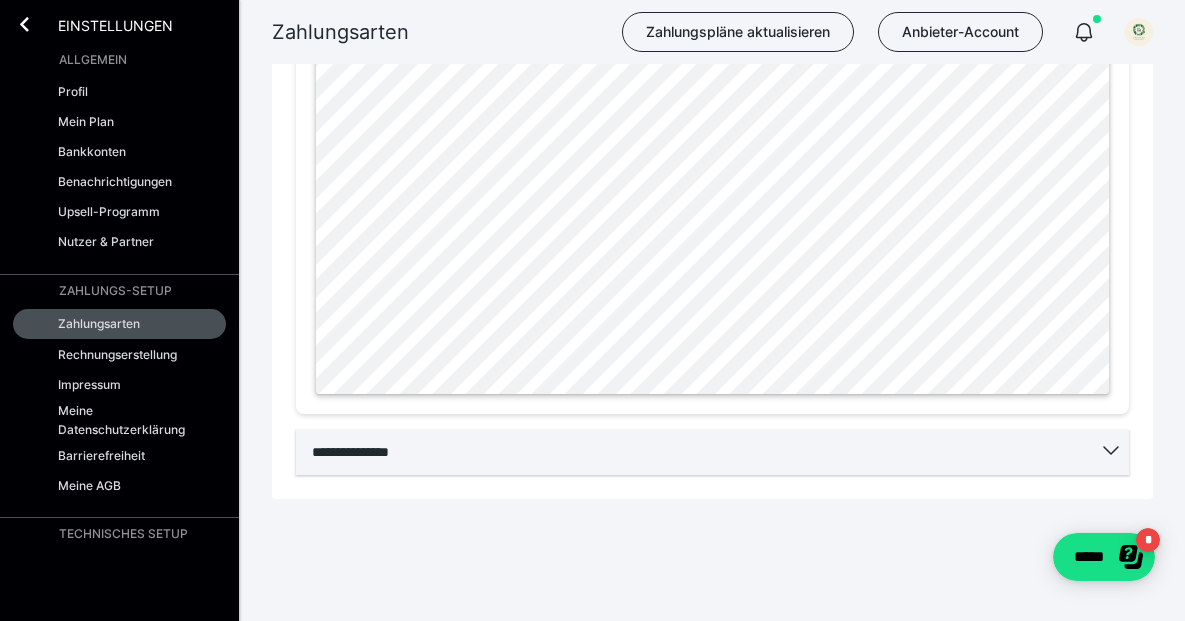 click 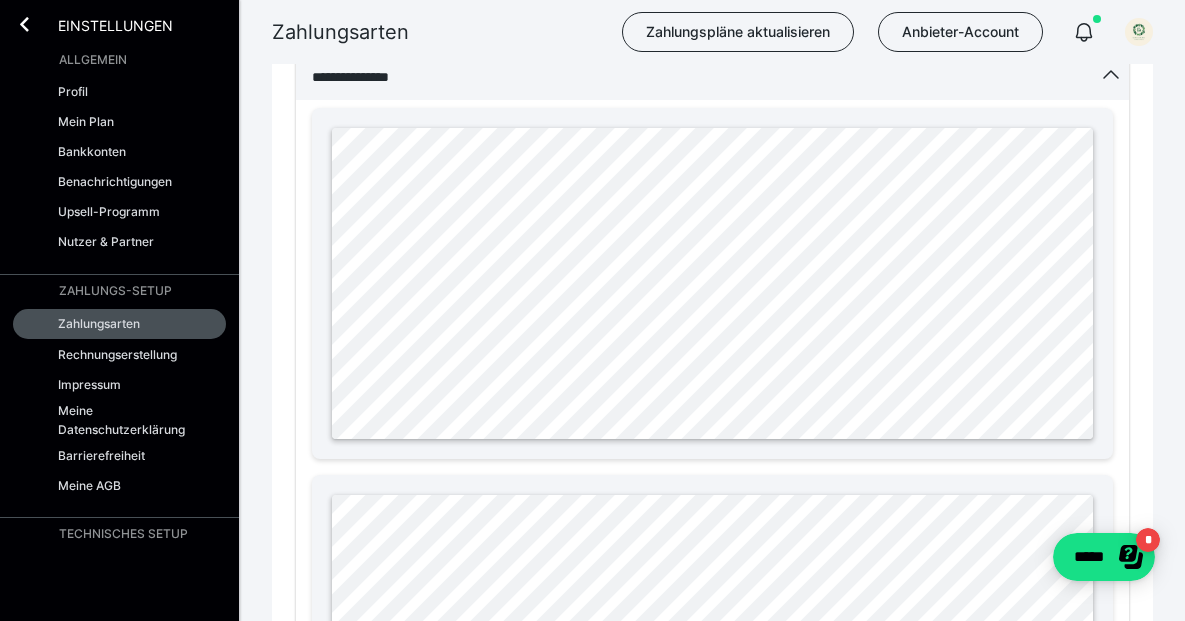 scroll, scrollTop: 1621, scrollLeft: 0, axis: vertical 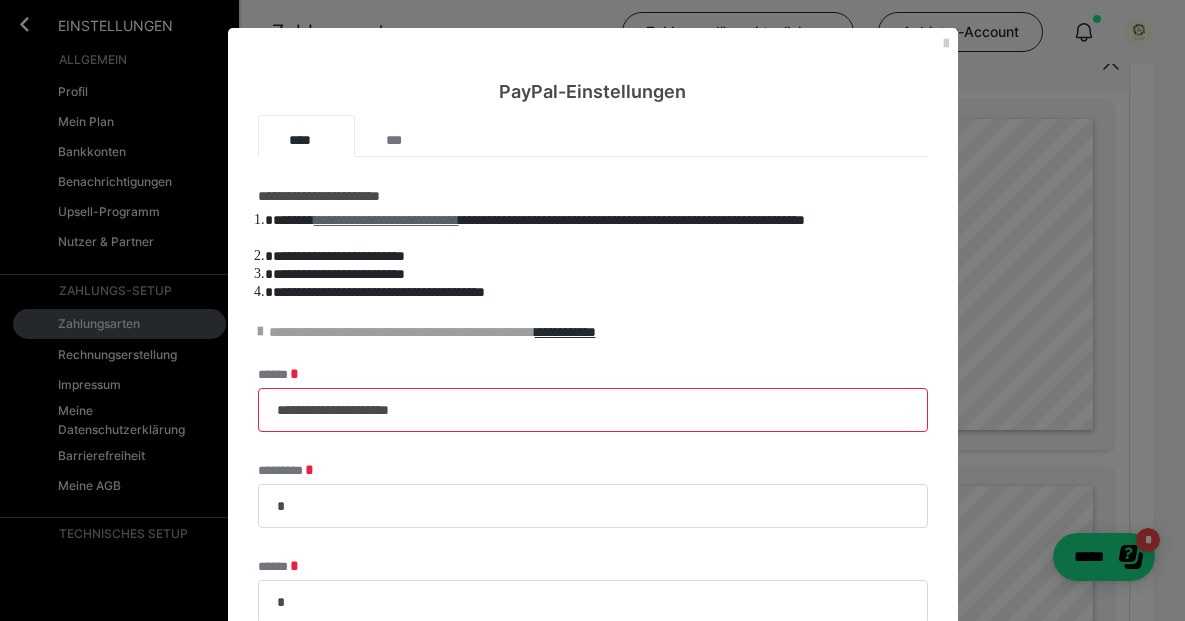 click on "**********" at bounding box center (386, 220) 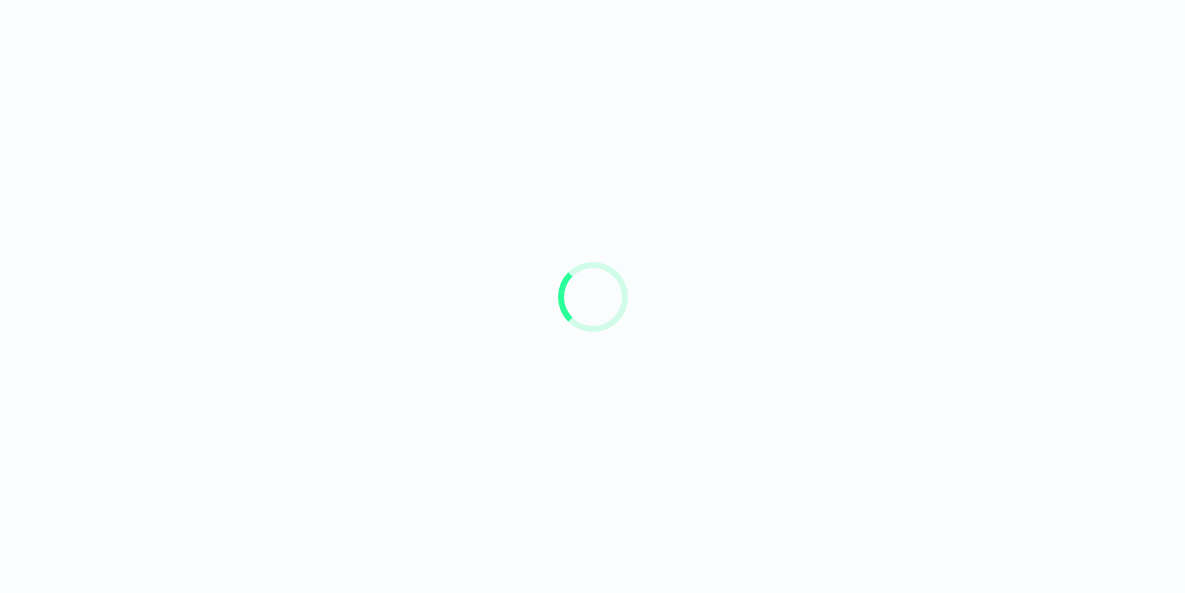 scroll, scrollTop: 0, scrollLeft: 0, axis: both 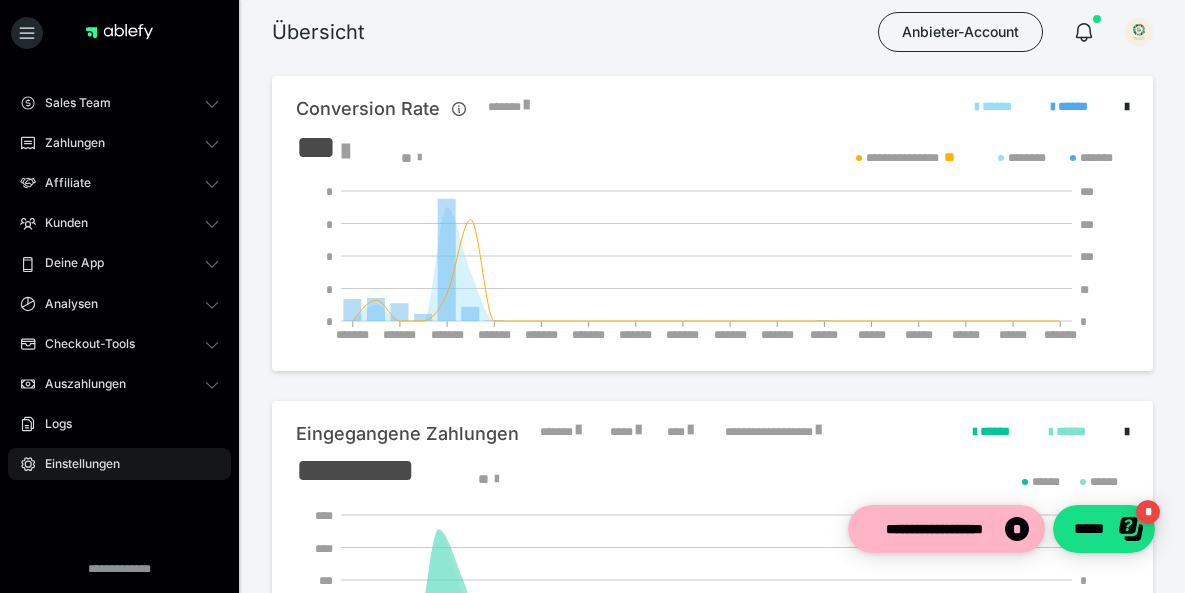 click on "Einstellungen" at bounding box center (75, 464) 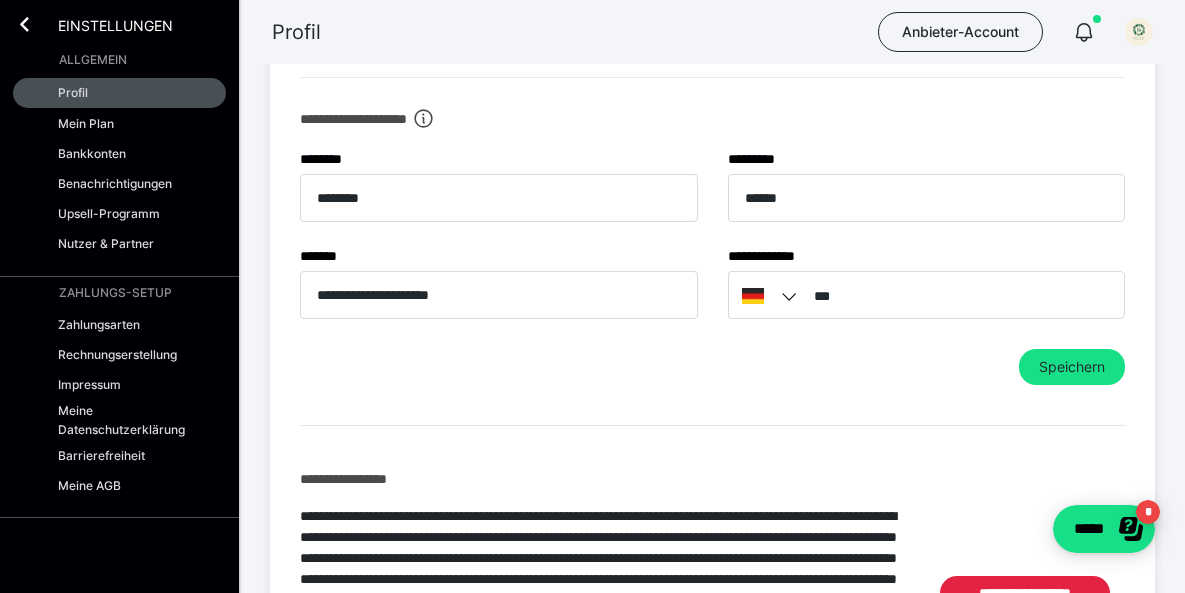 scroll, scrollTop: 761, scrollLeft: 0, axis: vertical 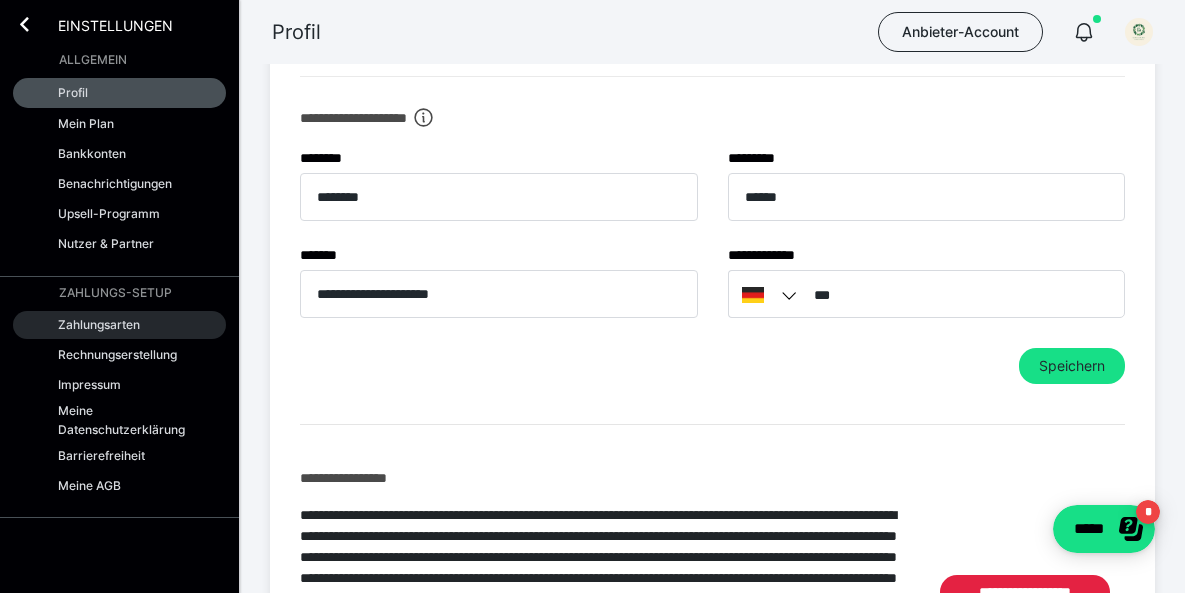 click on "Zahlungsarten" at bounding box center [99, 324] 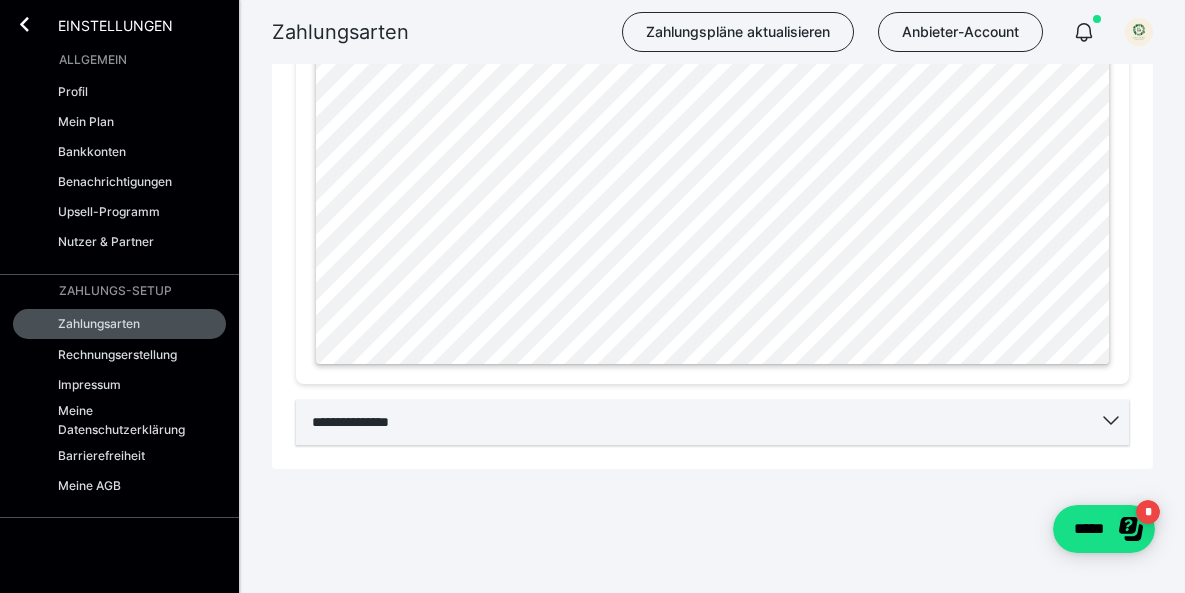 scroll, scrollTop: 1265, scrollLeft: 0, axis: vertical 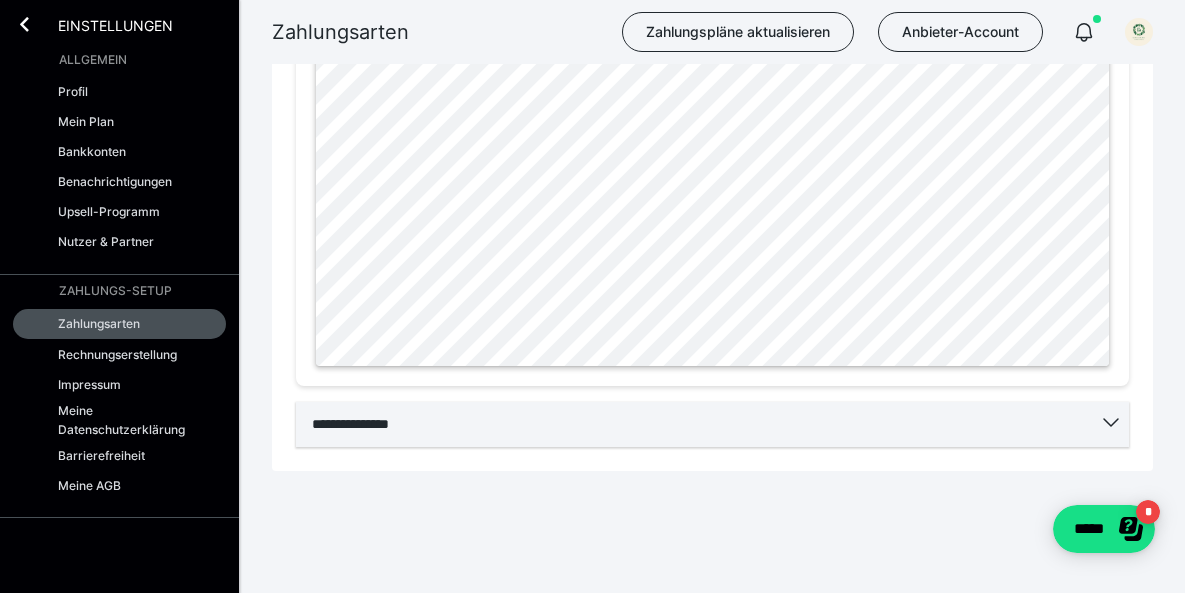 click 